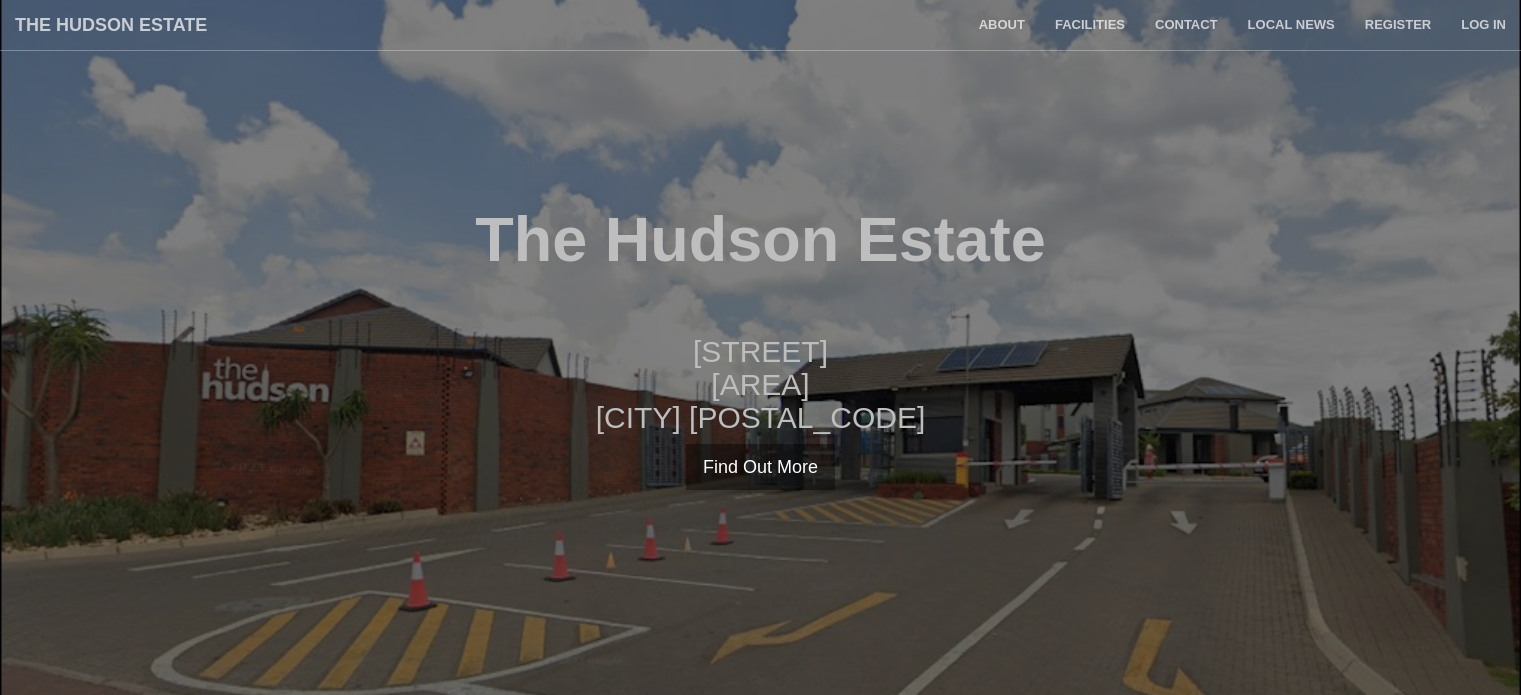 scroll, scrollTop: 0, scrollLeft: 0, axis: both 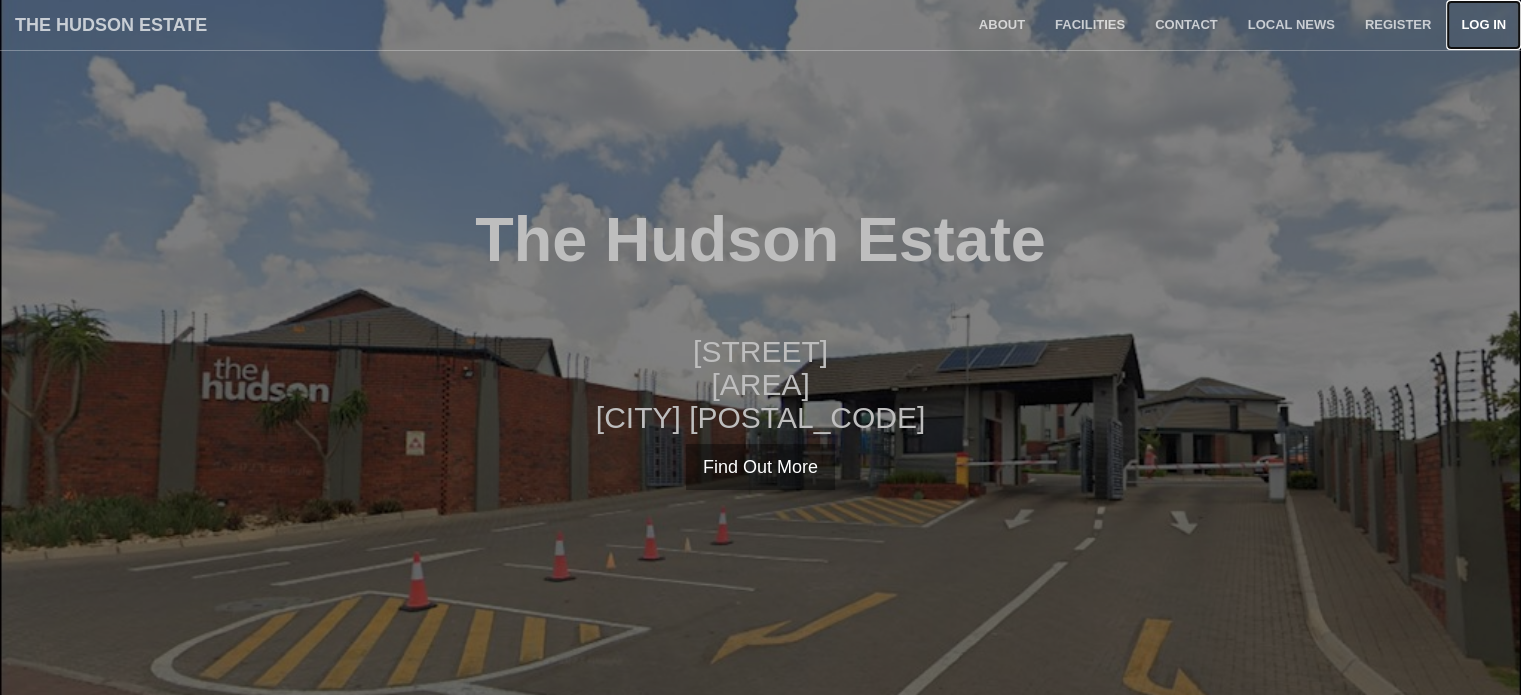 click on "Log in" at bounding box center (1483, 25) 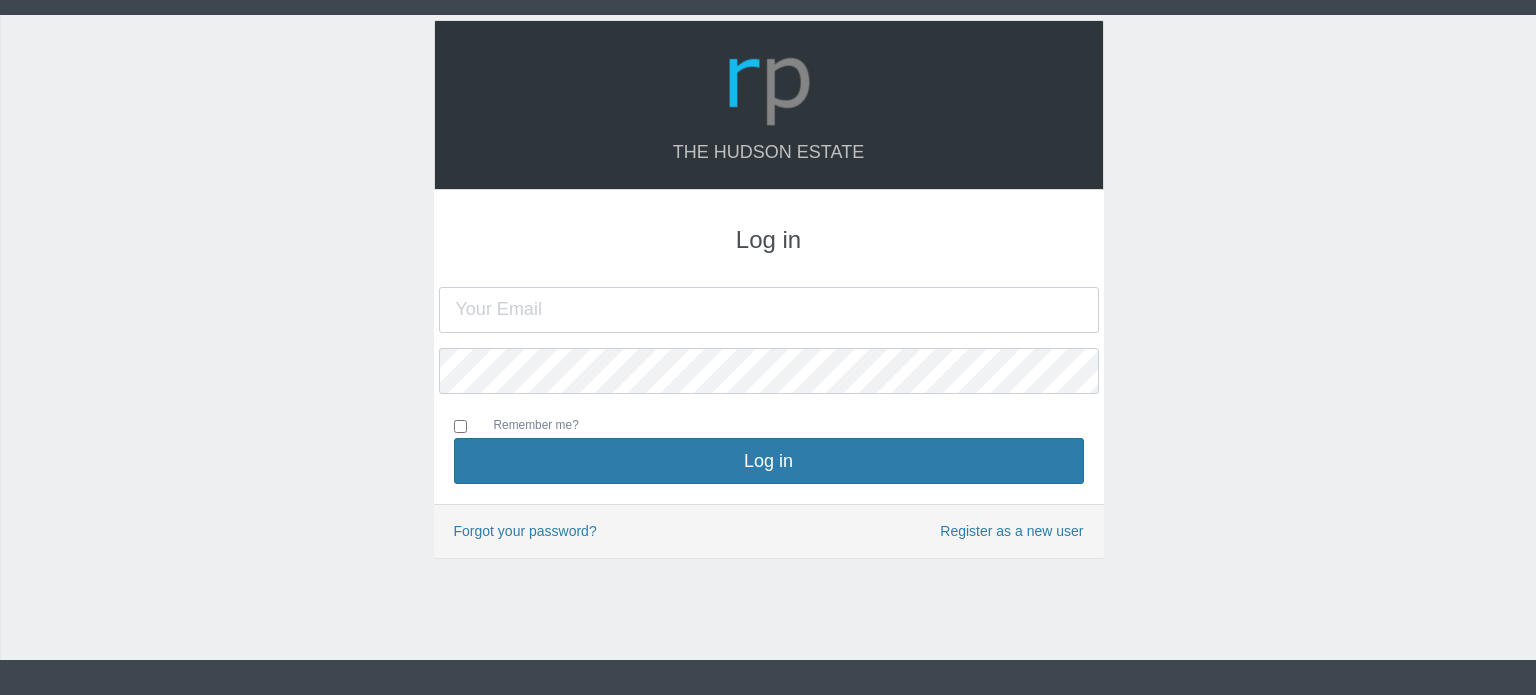scroll, scrollTop: 0, scrollLeft: 0, axis: both 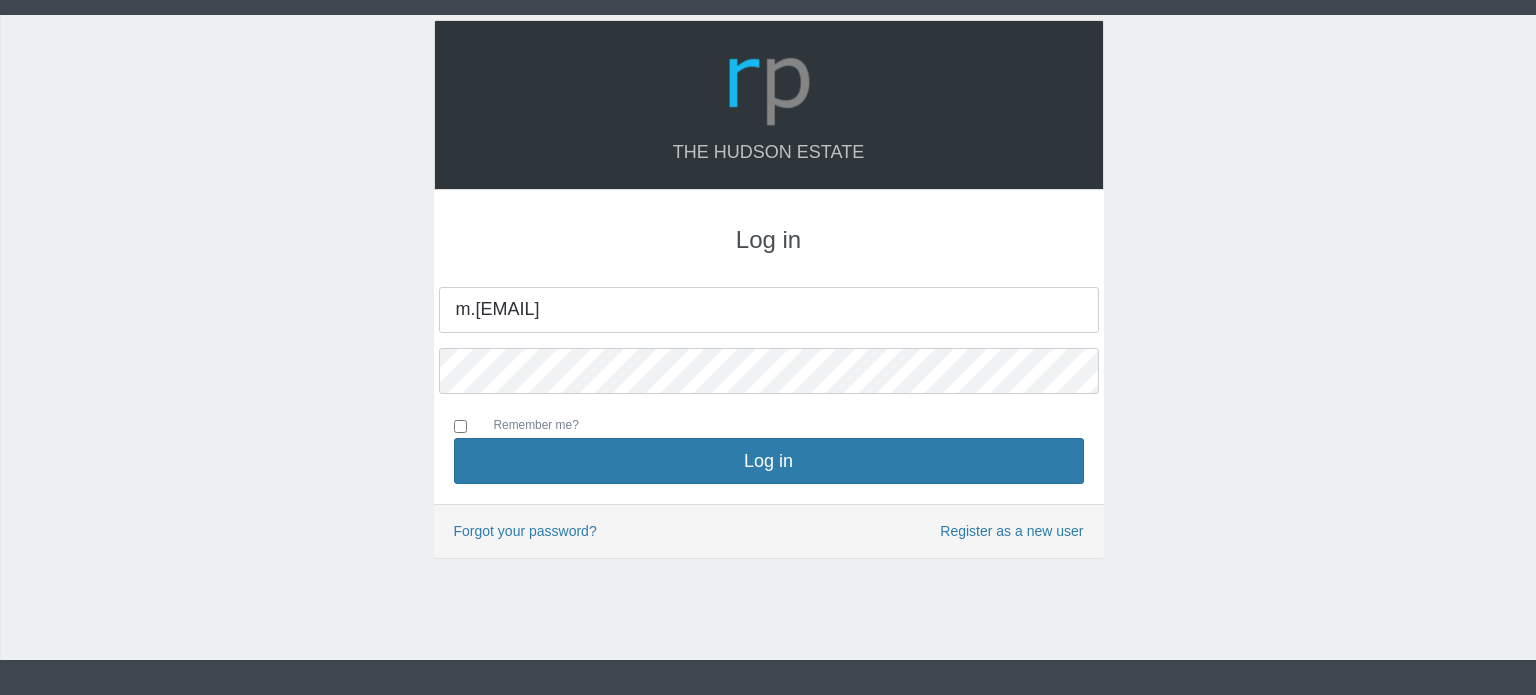 type on "m.shabangu56@gmail.com" 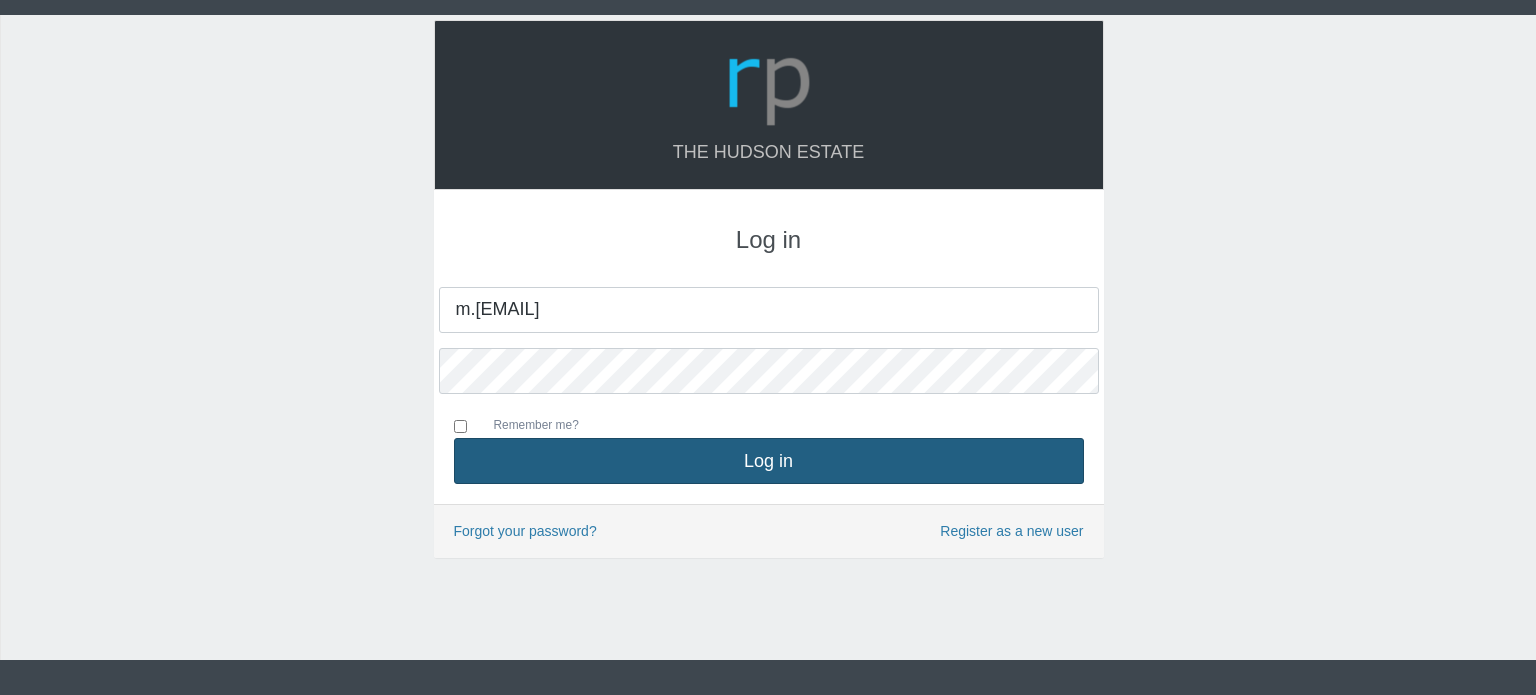 click on "Log in" at bounding box center [769, 461] 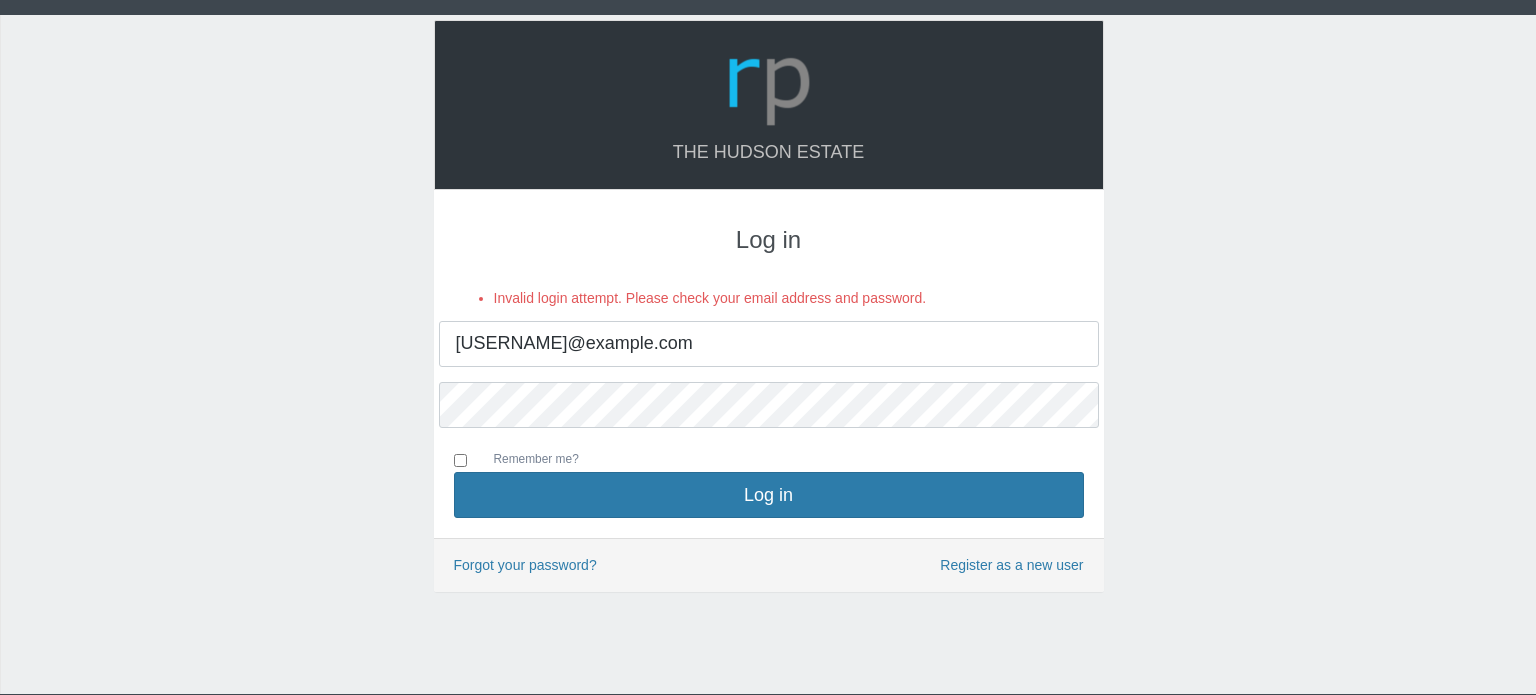 scroll, scrollTop: 0, scrollLeft: 0, axis: both 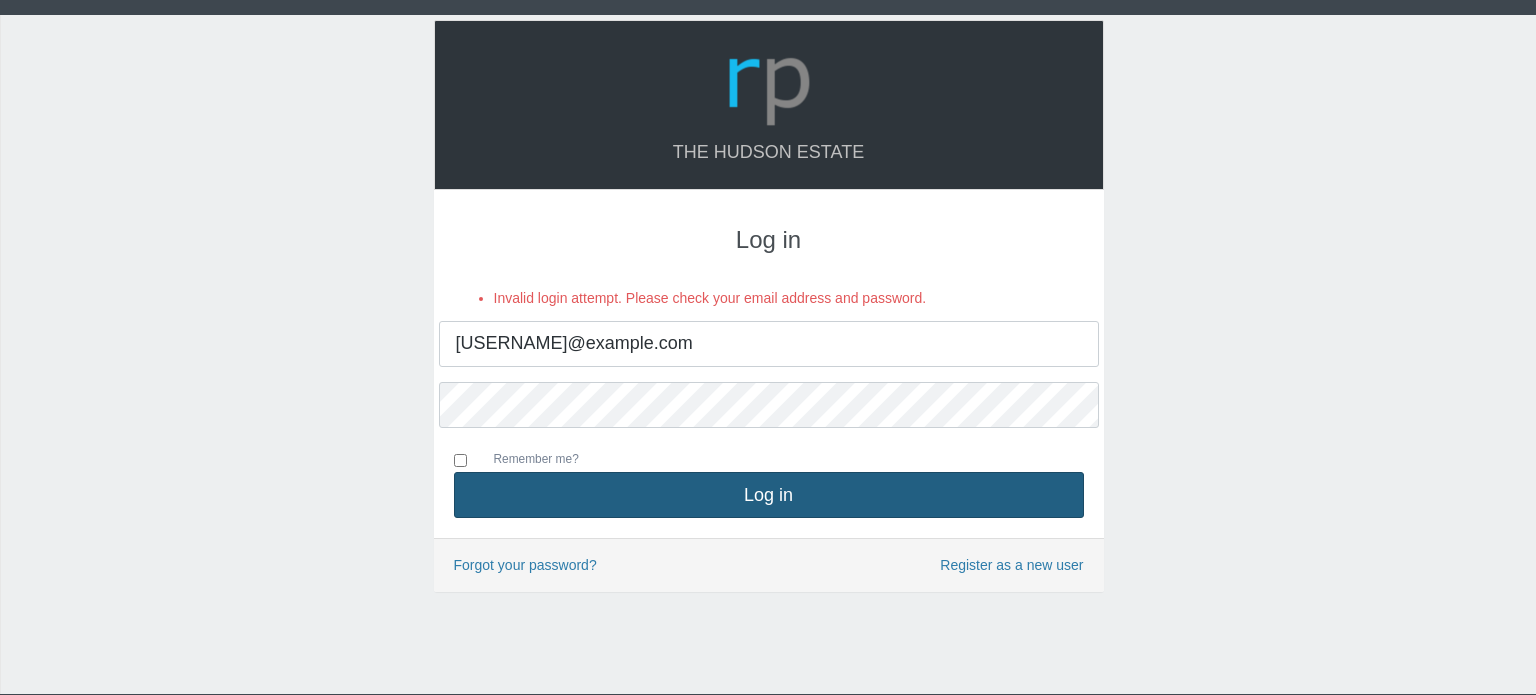 click on "Log in" at bounding box center (769, 495) 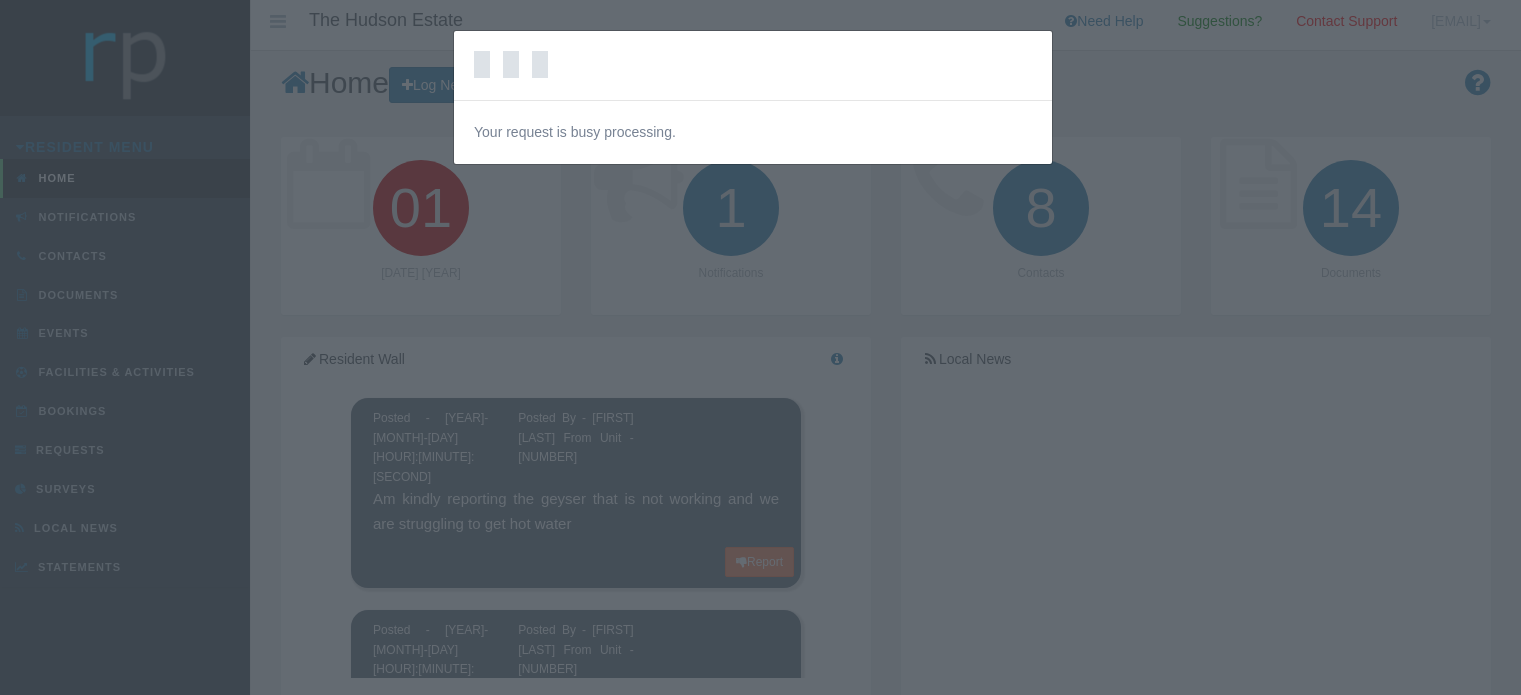 scroll, scrollTop: 0, scrollLeft: 0, axis: both 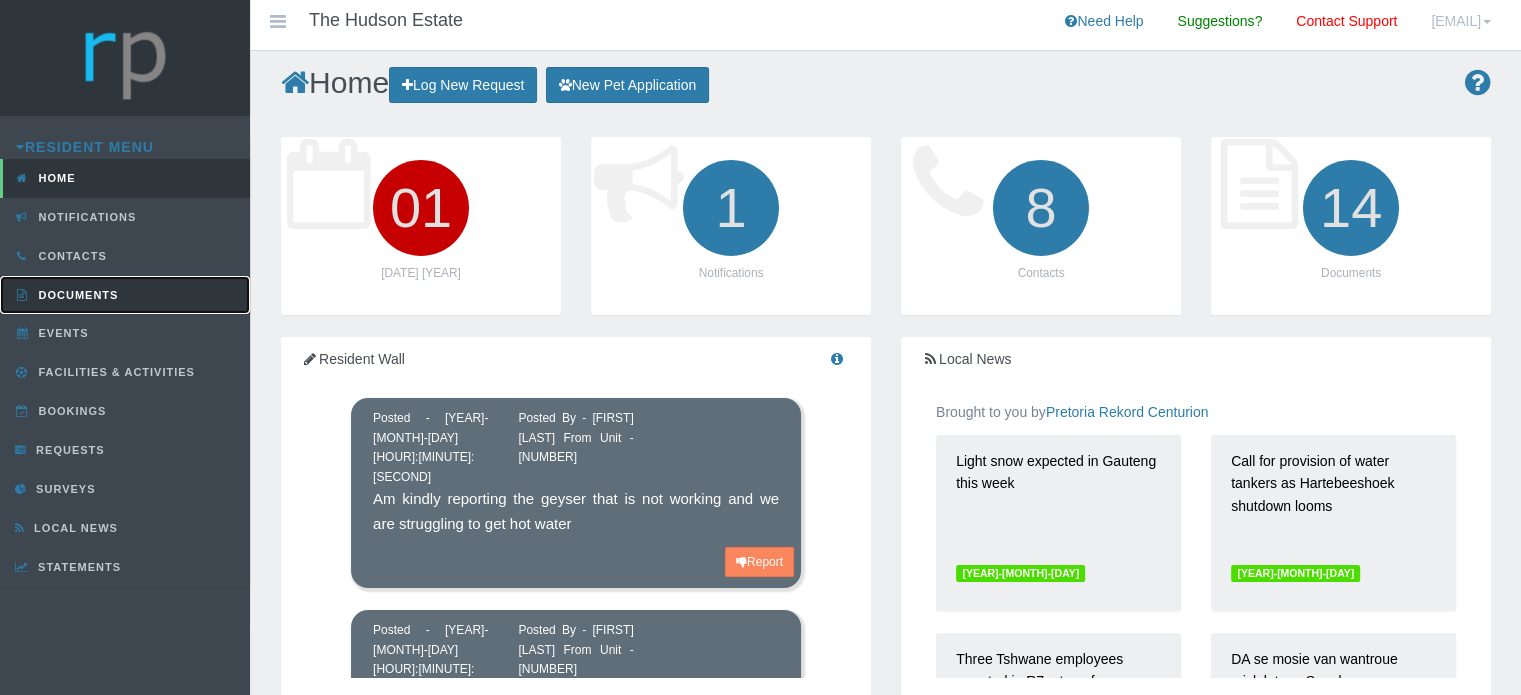 click on "Documents" at bounding box center (76, 295) 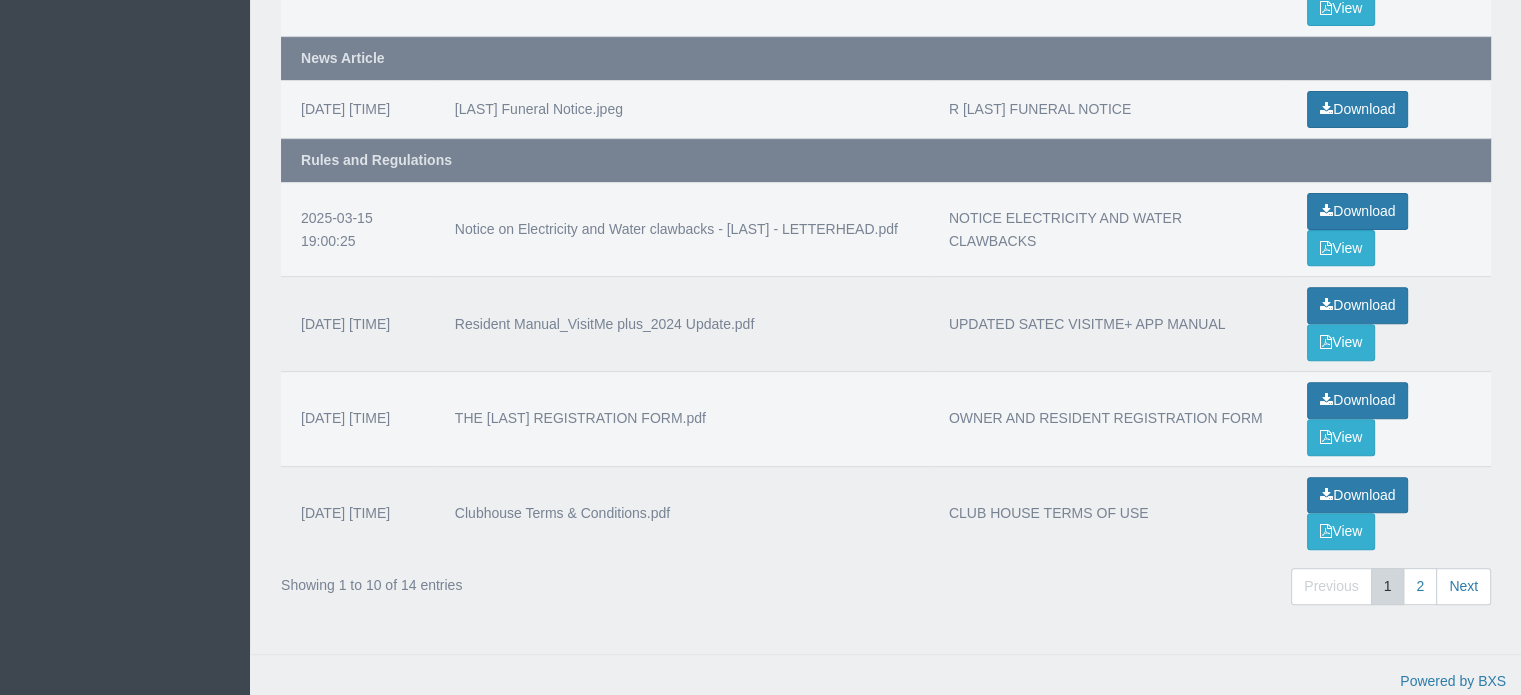 scroll, scrollTop: 726, scrollLeft: 0, axis: vertical 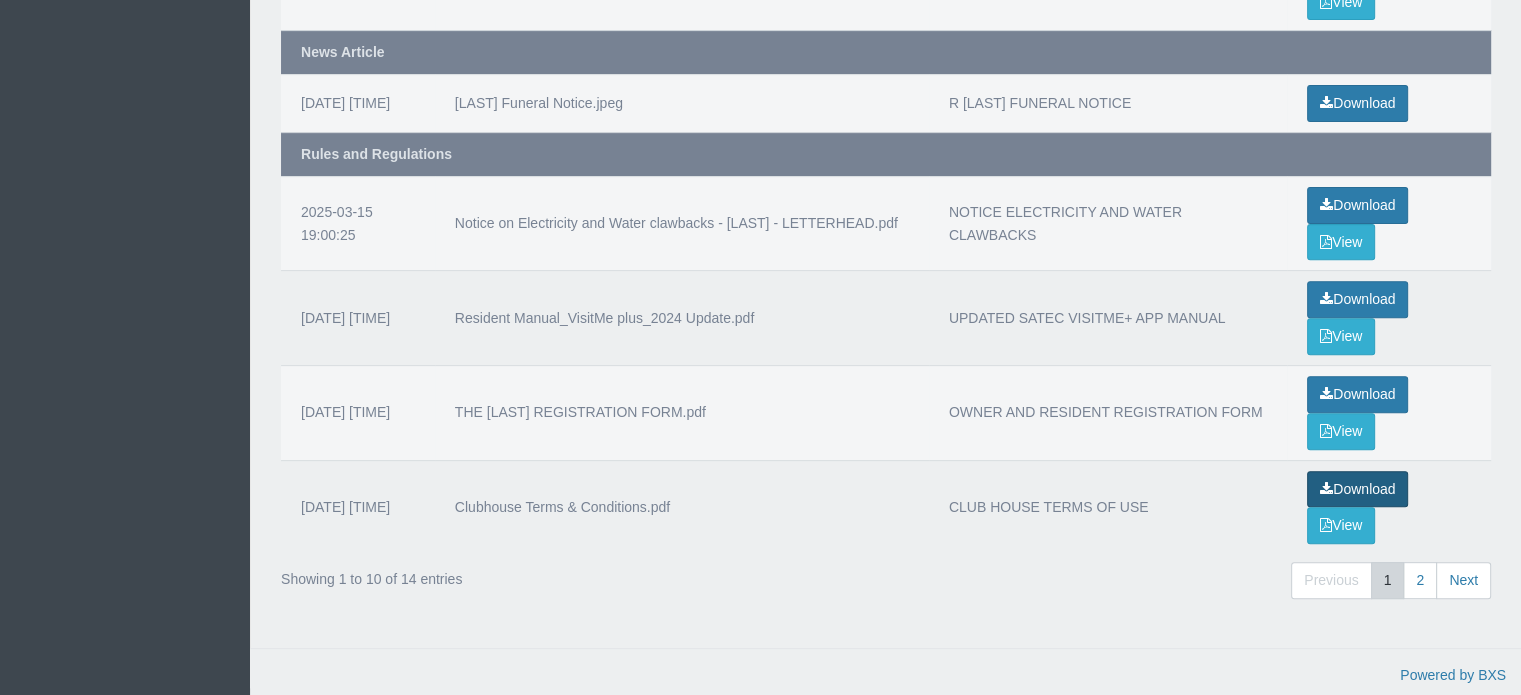 click on "Download" at bounding box center [1357, 489] 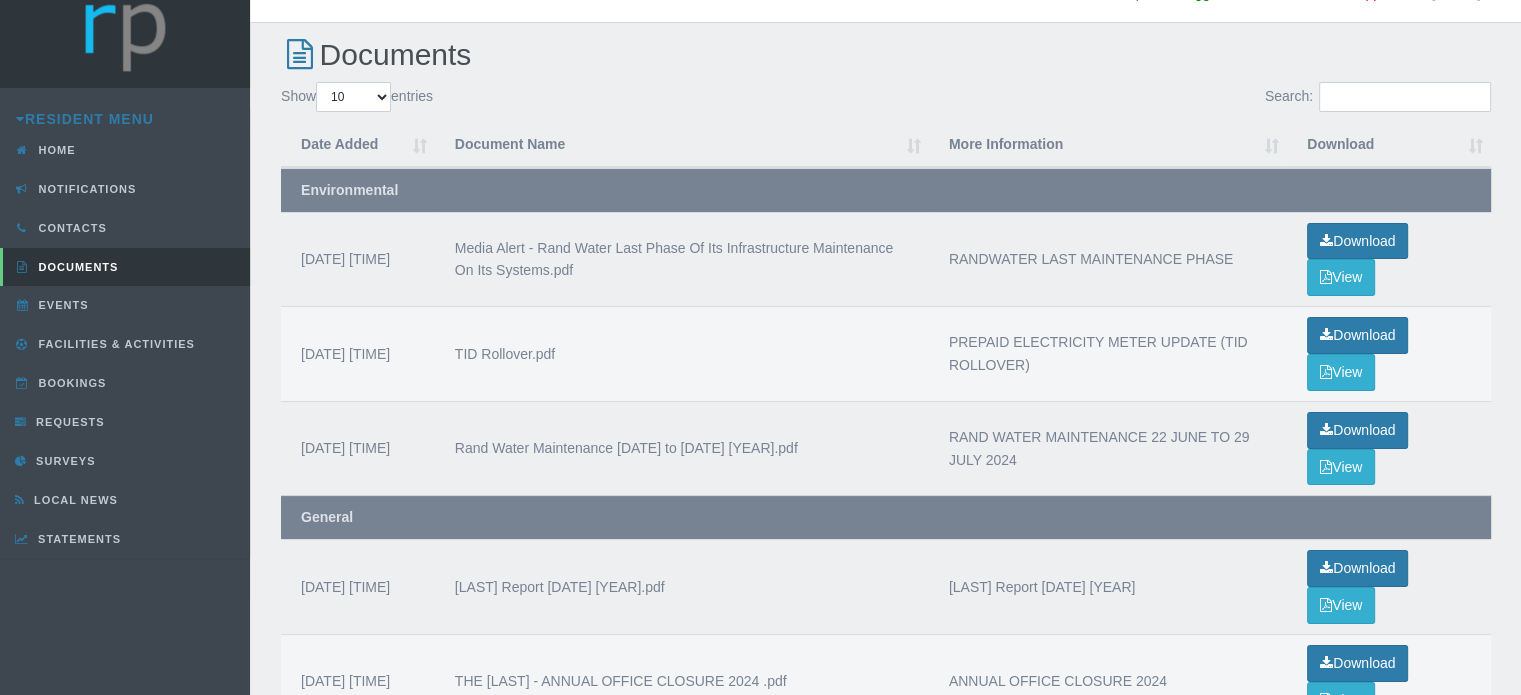 scroll, scrollTop: 0, scrollLeft: 0, axis: both 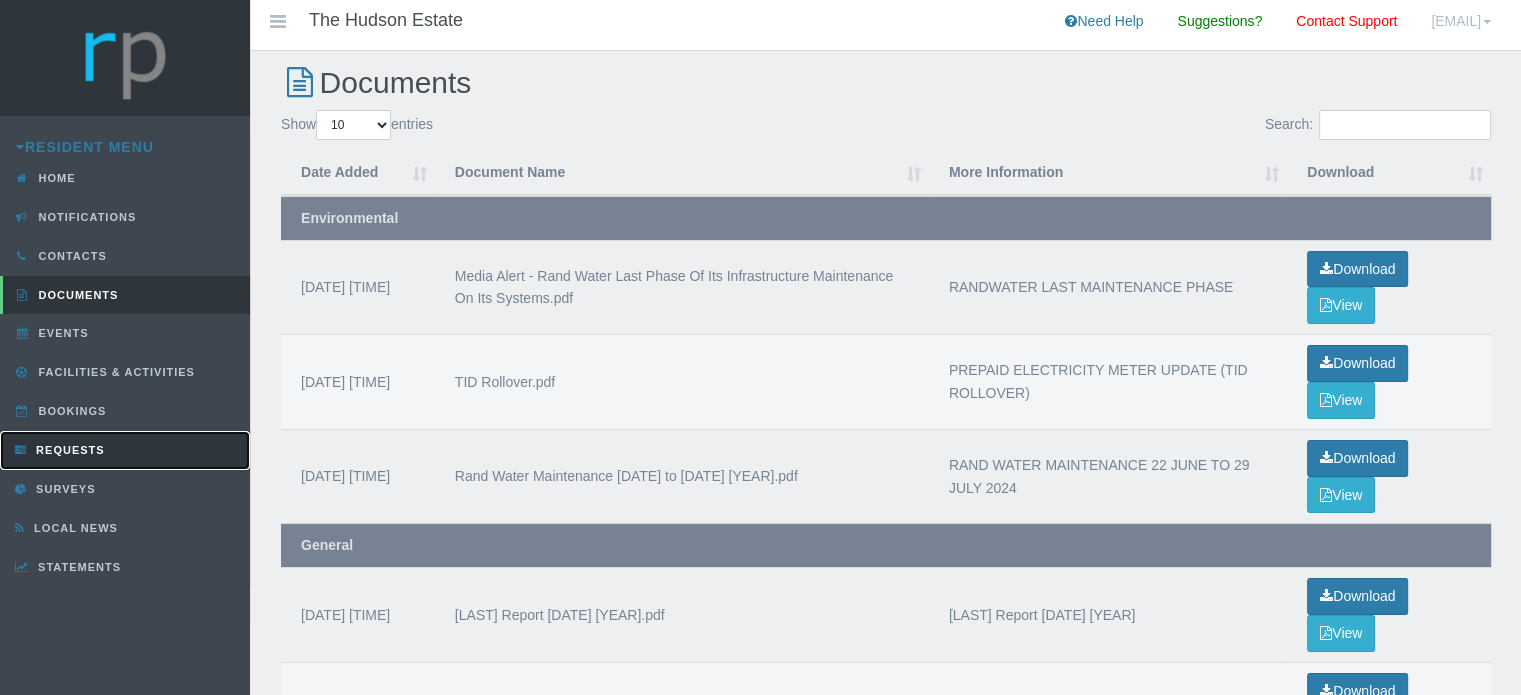 click on "Requests" at bounding box center (68, 450) 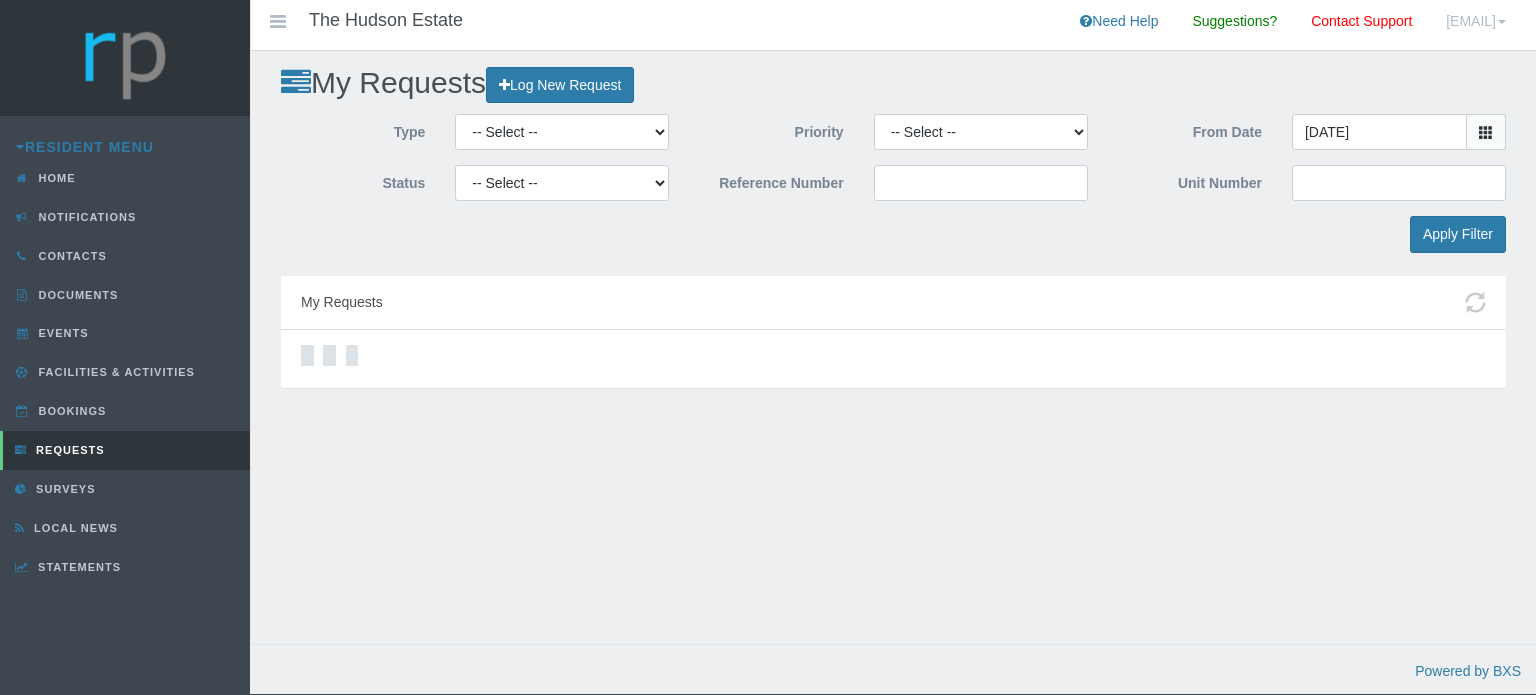 scroll, scrollTop: 0, scrollLeft: 0, axis: both 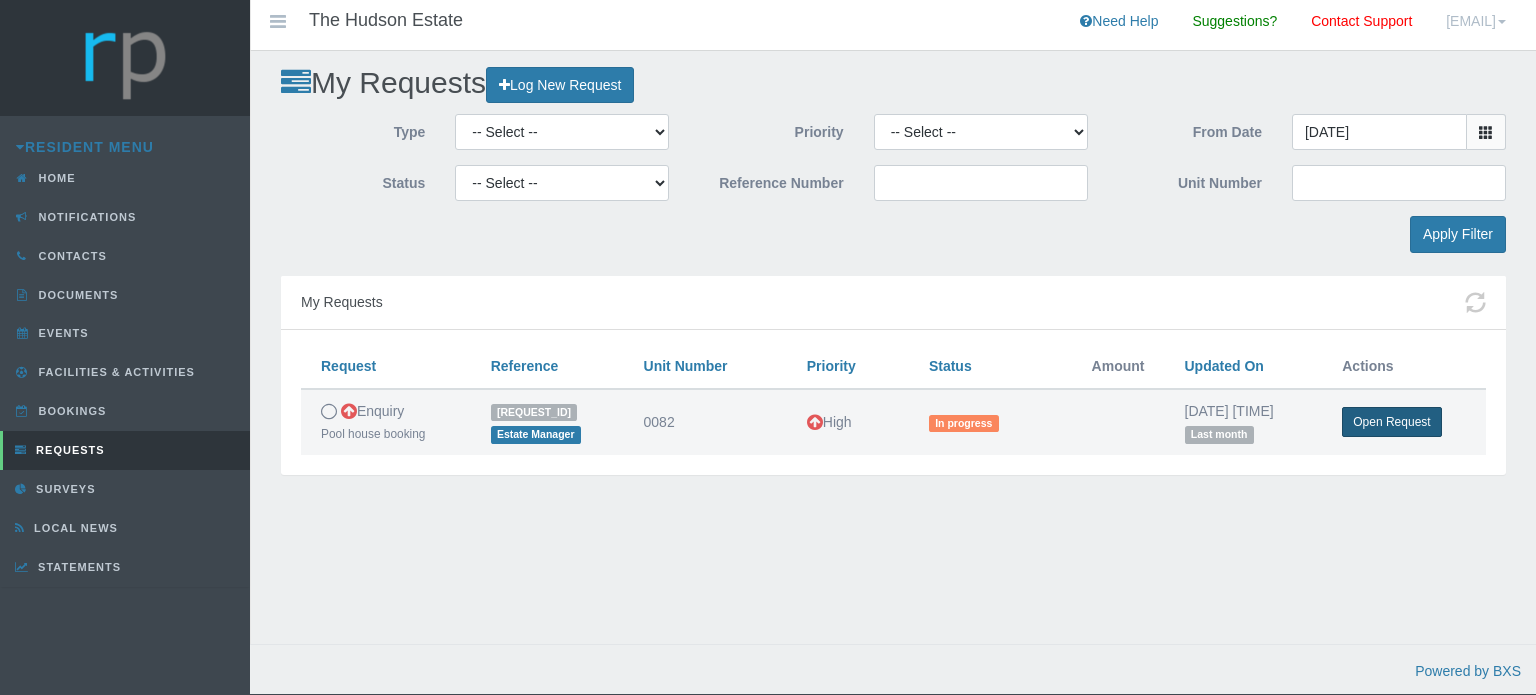 click on "Open Request" at bounding box center [1391, 422] 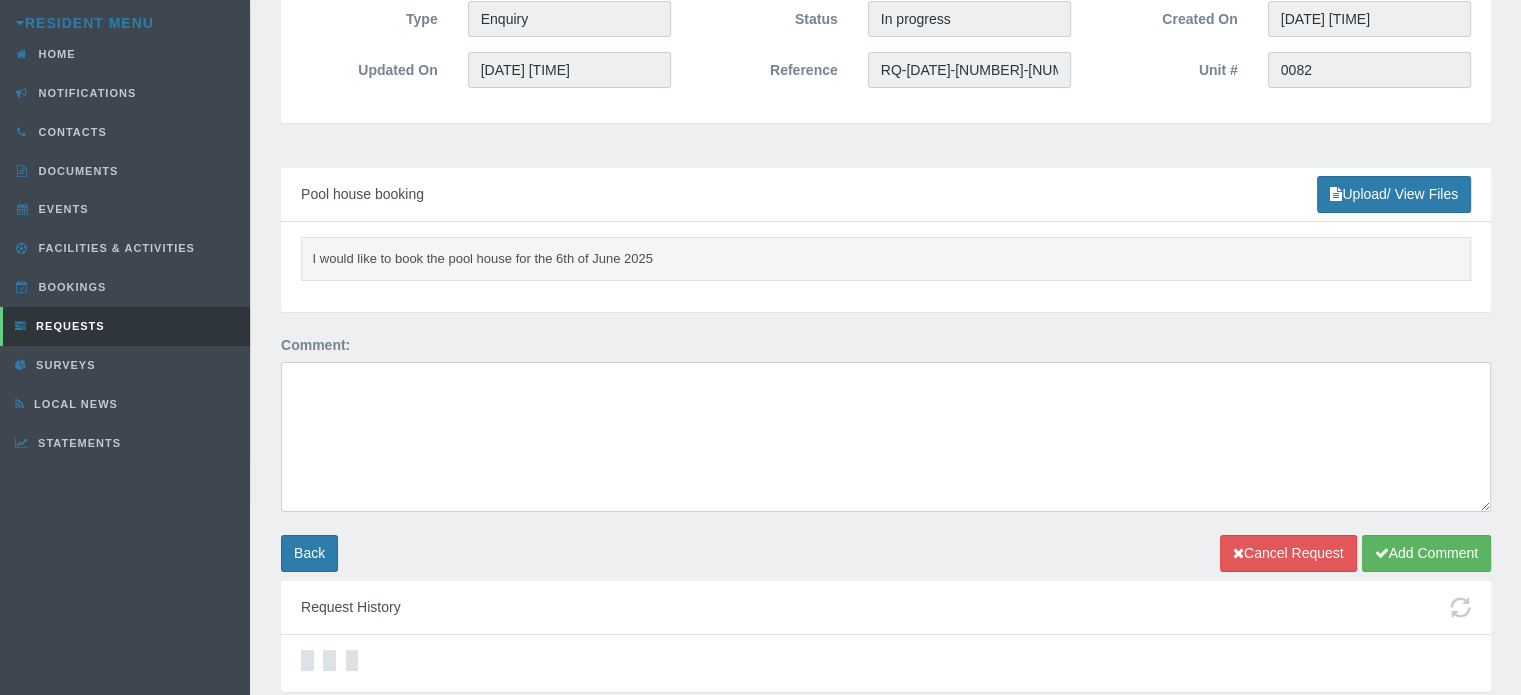 scroll, scrollTop: 124, scrollLeft: 0, axis: vertical 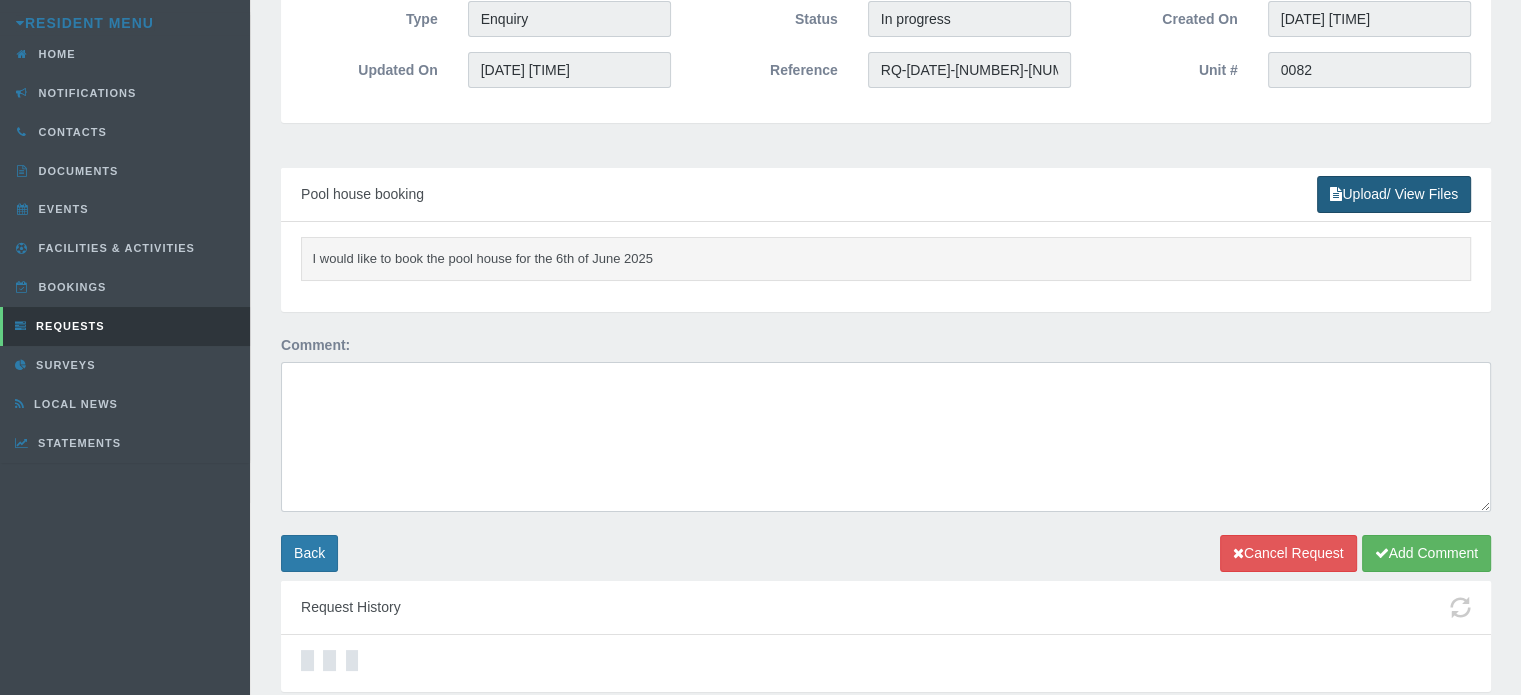 click on "Upload/ View Files" at bounding box center (1394, 194) 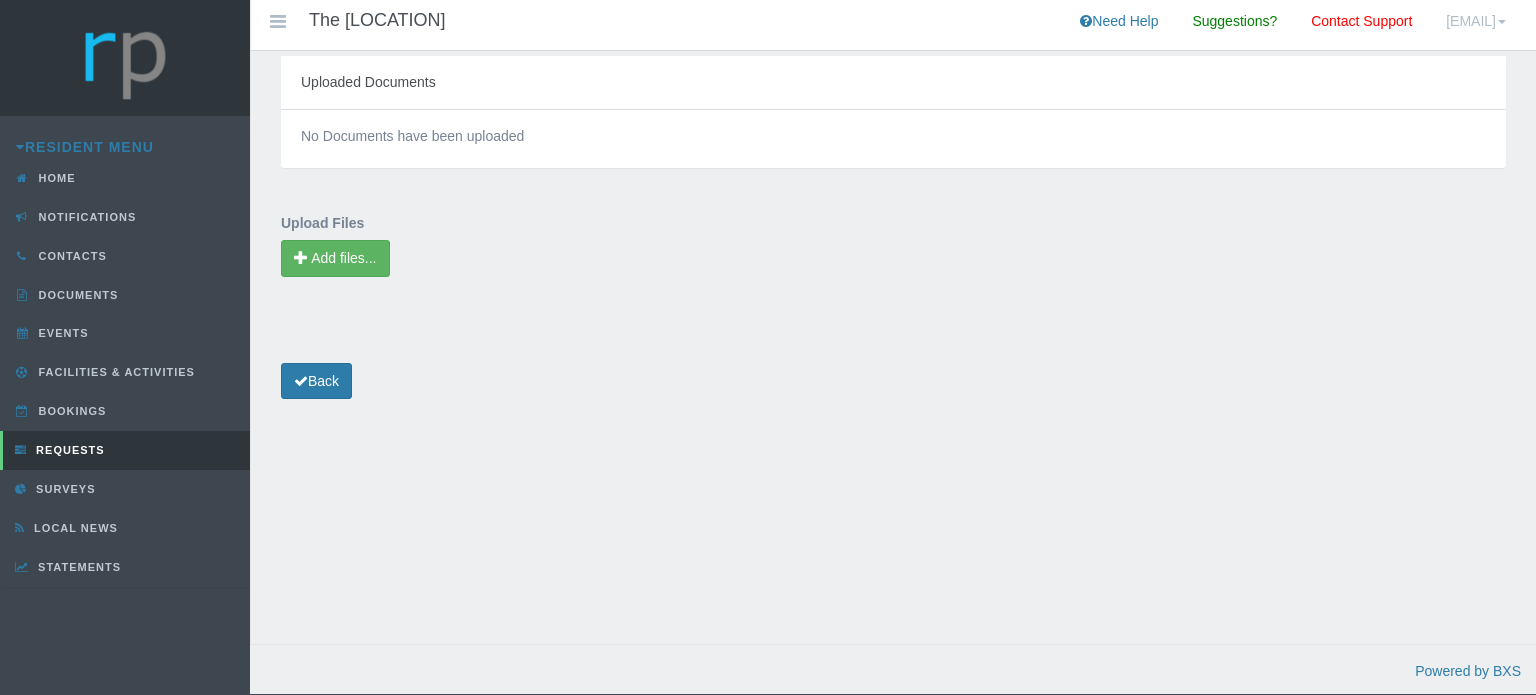 scroll, scrollTop: 0, scrollLeft: 0, axis: both 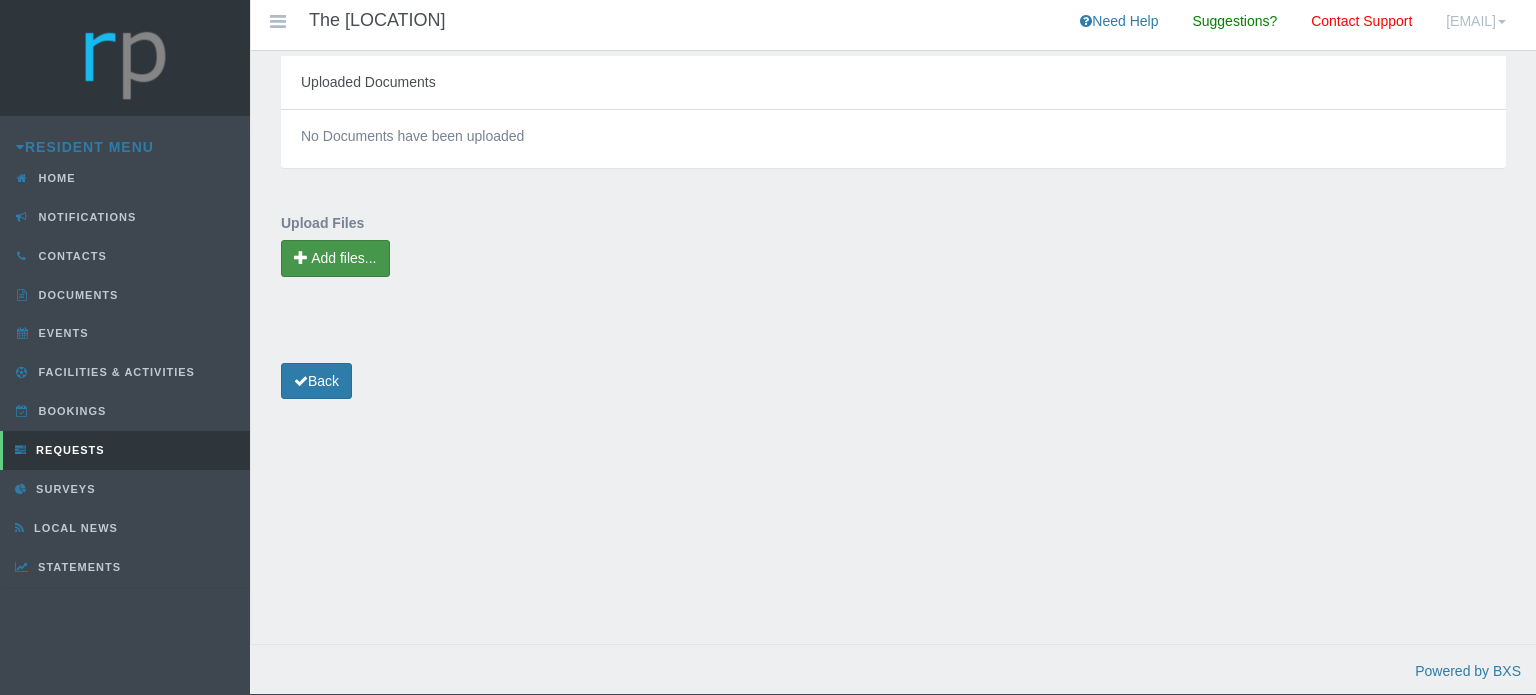 click on "Add files..." at bounding box center (343, 258) 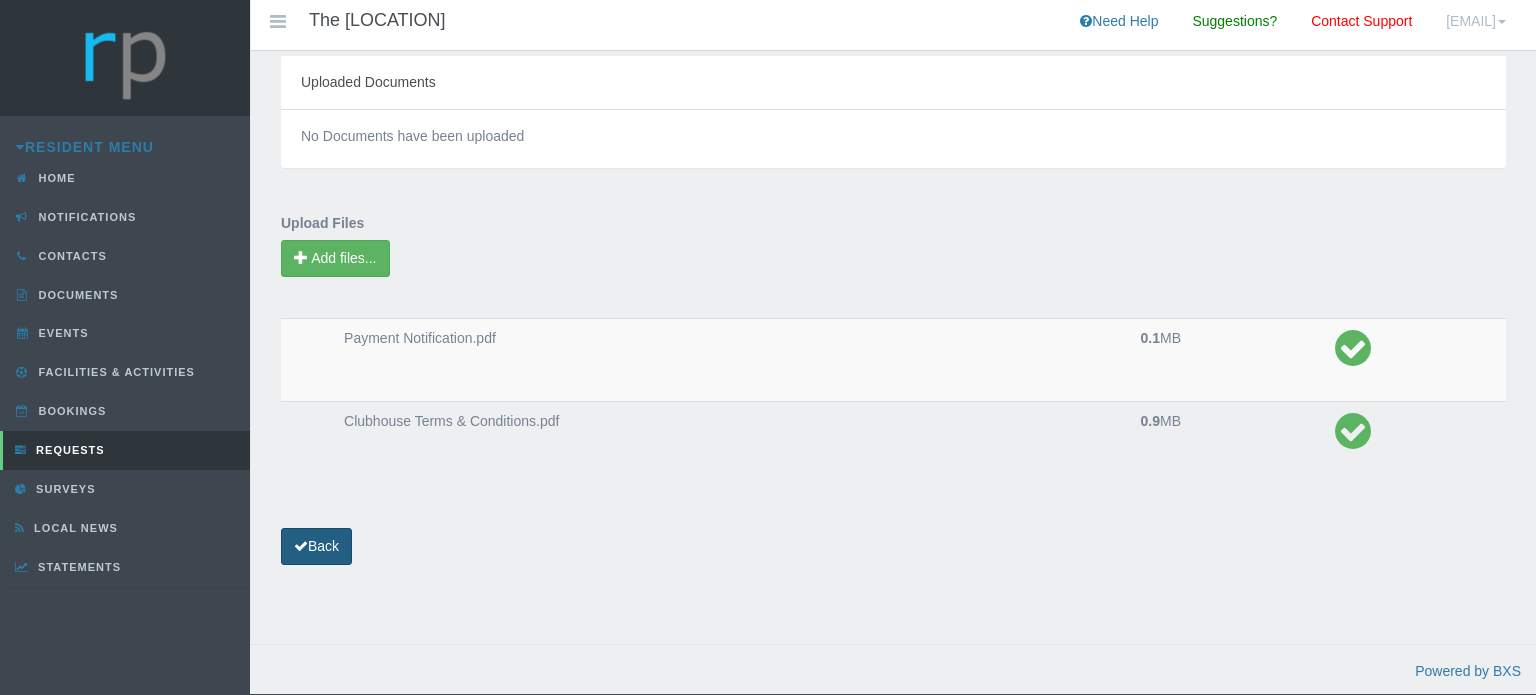 click on "Back" at bounding box center (316, 546) 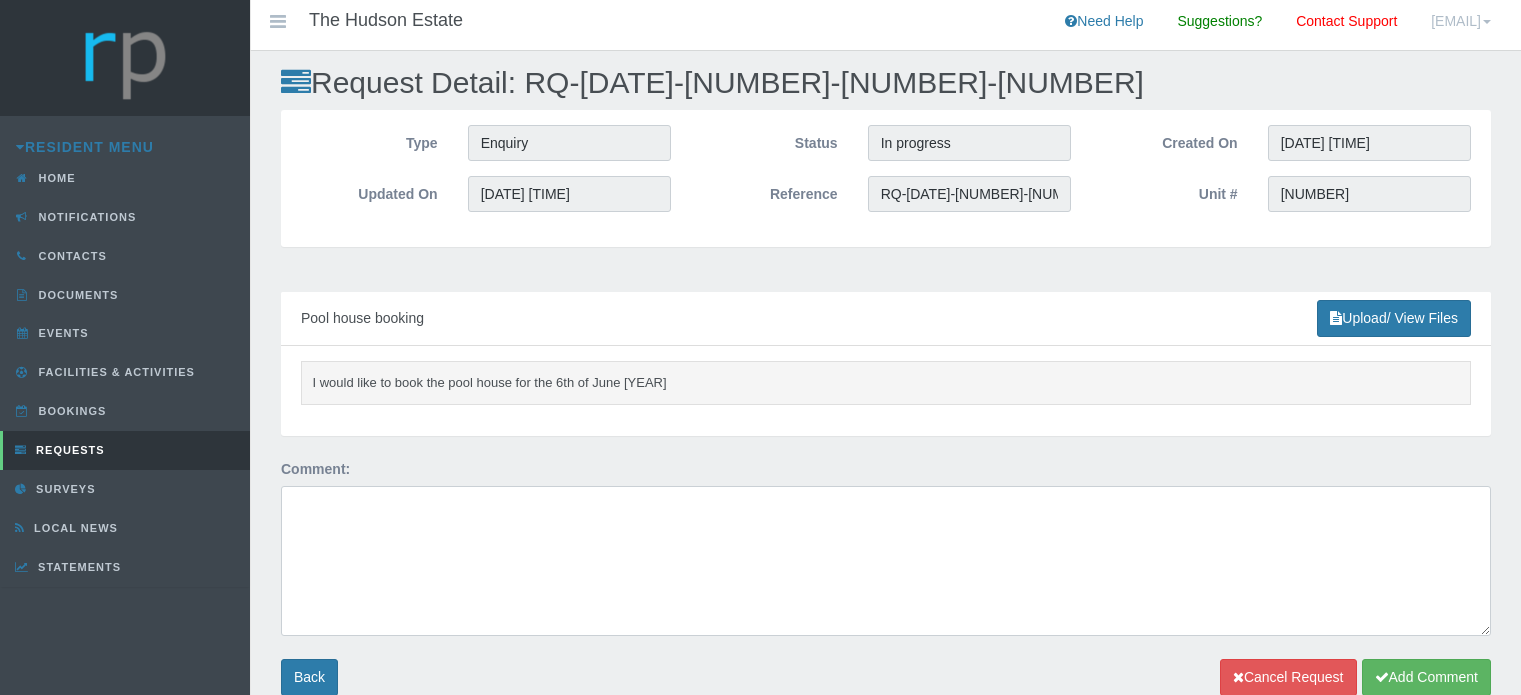 scroll, scrollTop: 0, scrollLeft: 0, axis: both 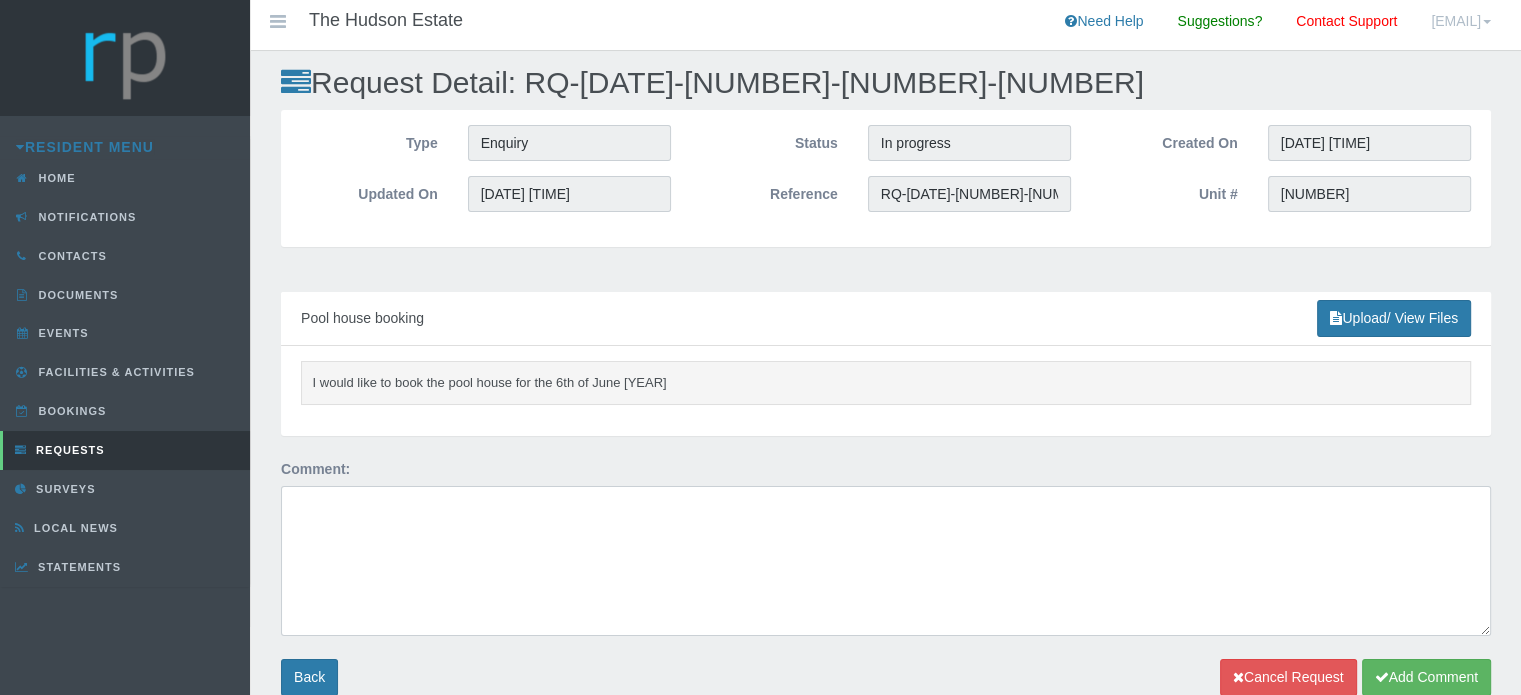 click on "I would like to book the pool house for the 6th of June [YEAR]" at bounding box center (886, 383) 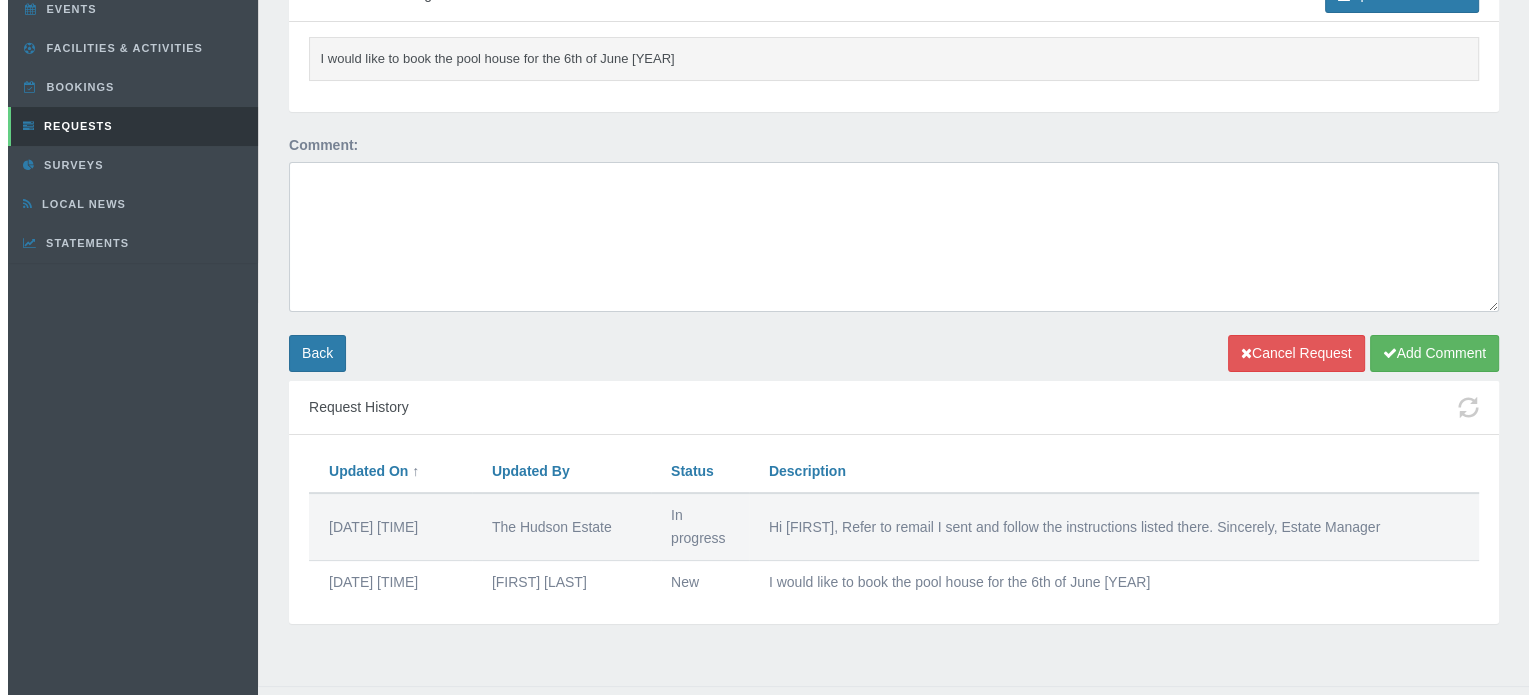 scroll, scrollTop: 324, scrollLeft: 0, axis: vertical 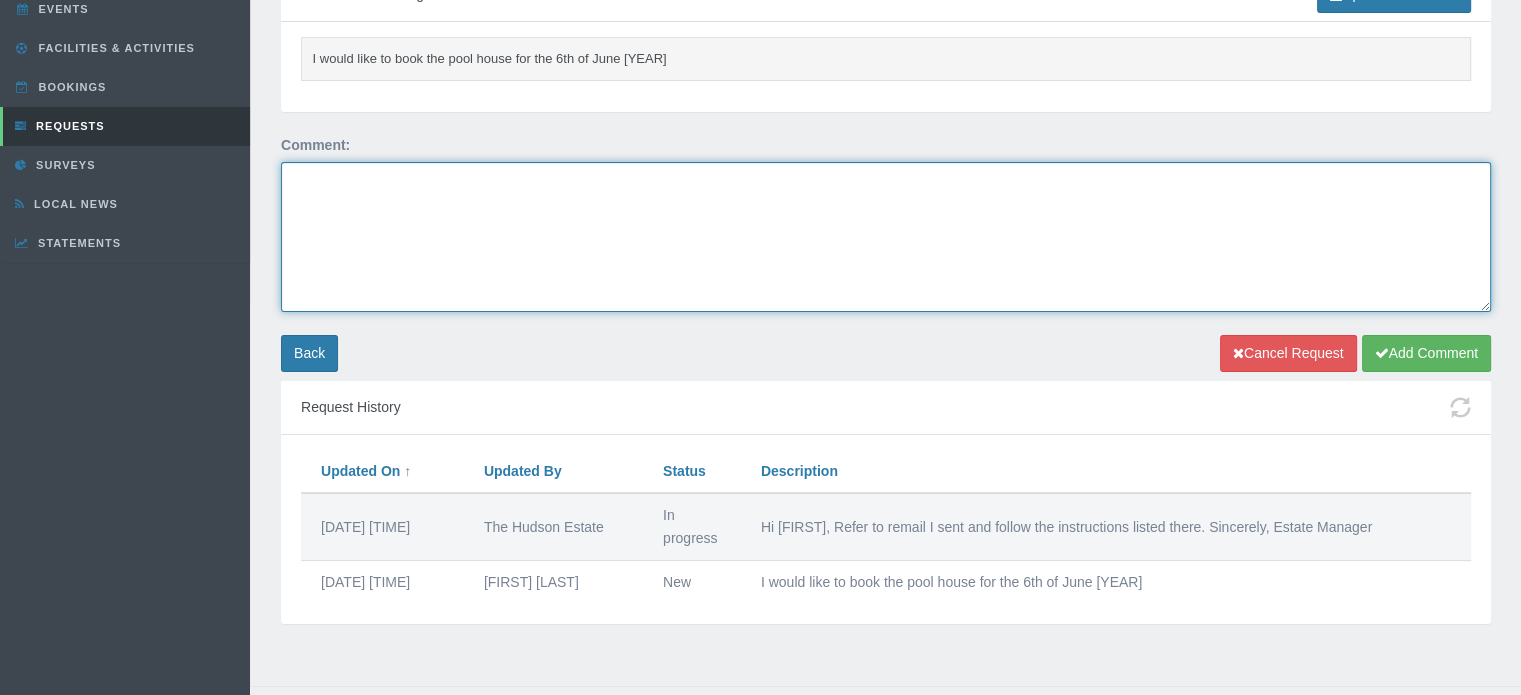 click at bounding box center [886, 237] 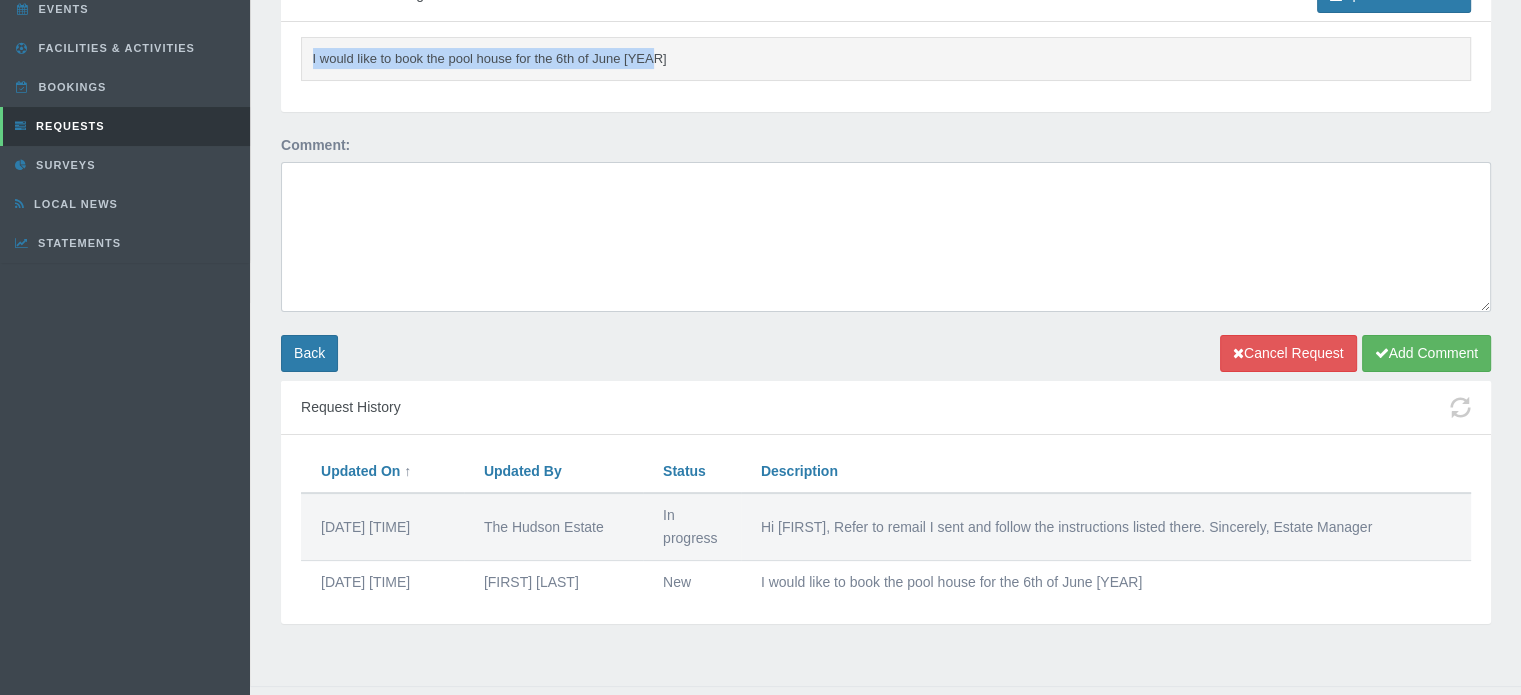 drag, startPoint x: 674, startPoint y: 55, endPoint x: 302, endPoint y: 67, distance: 372.1935 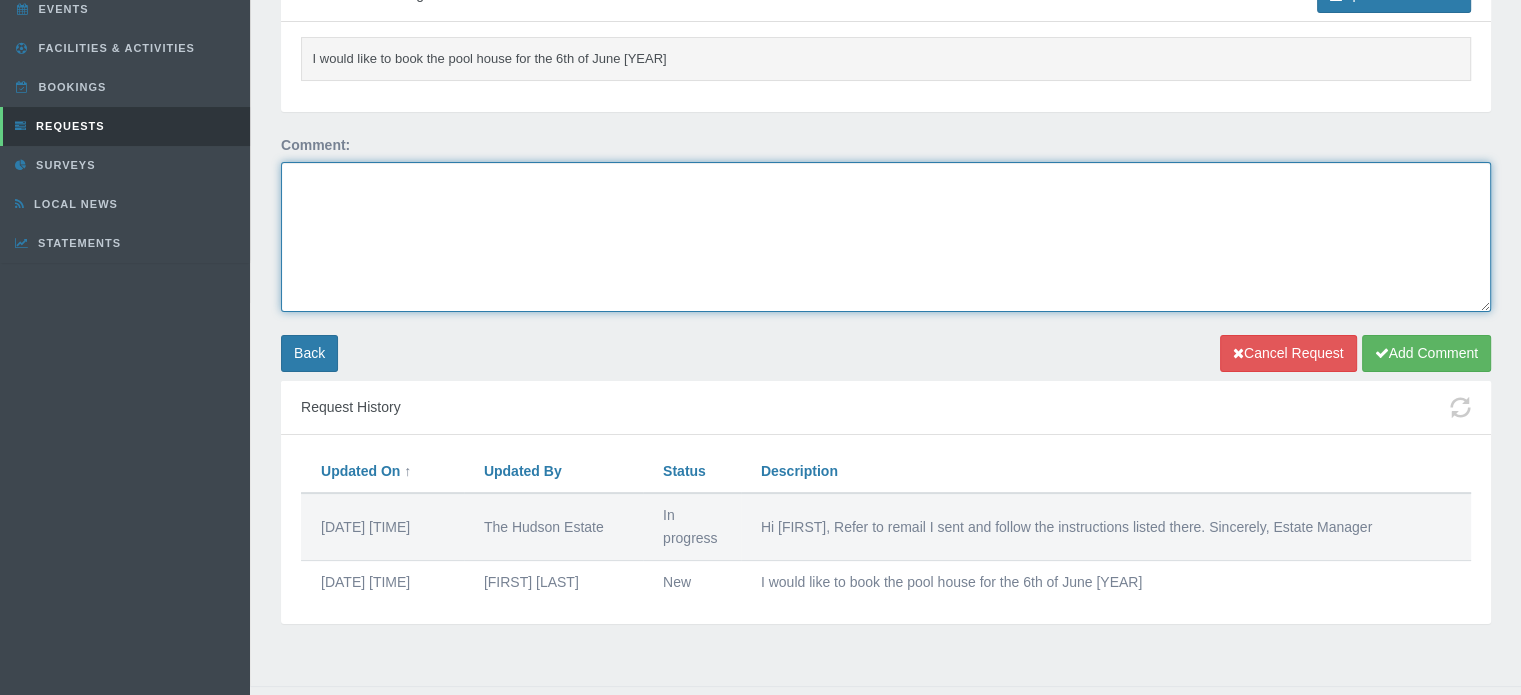 click at bounding box center [886, 237] 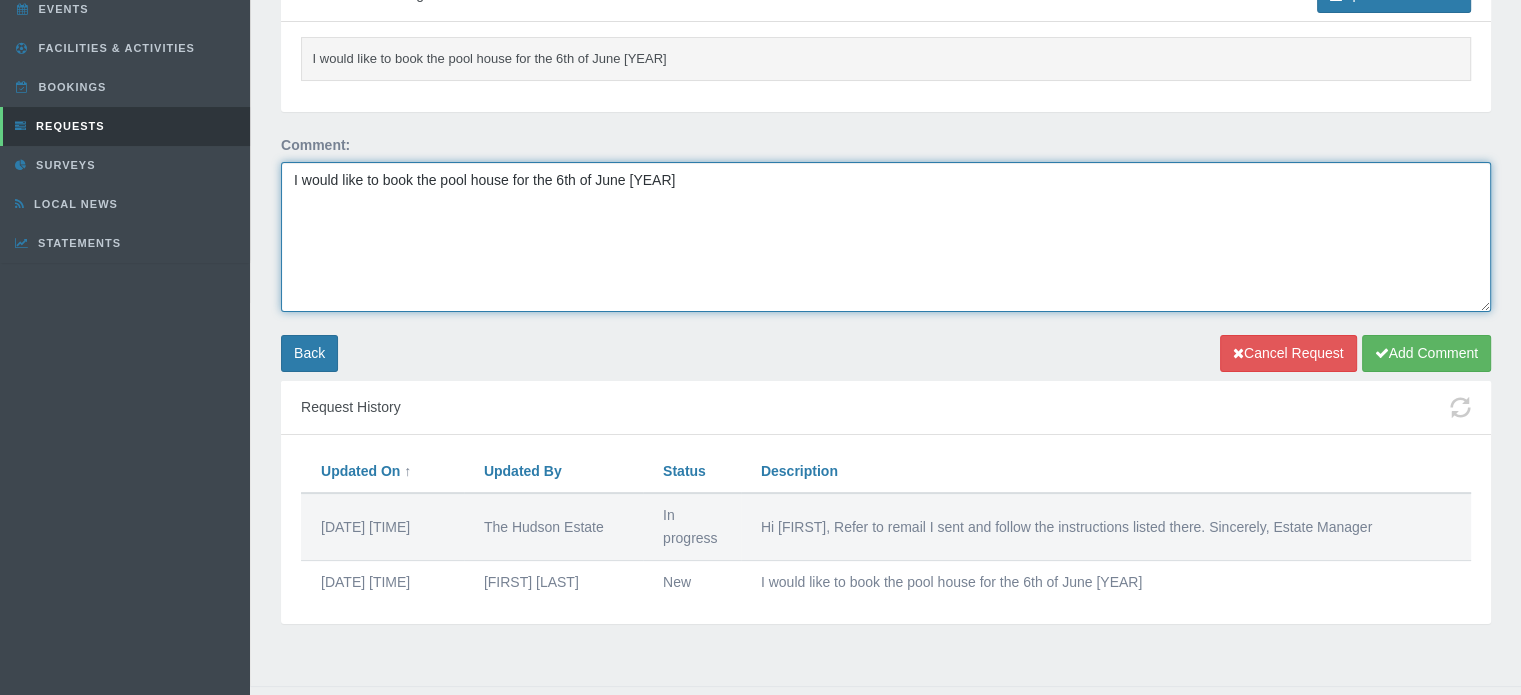 click on "I would like to book the pool house for the 6th of June [YEAR]" at bounding box center [886, 237] 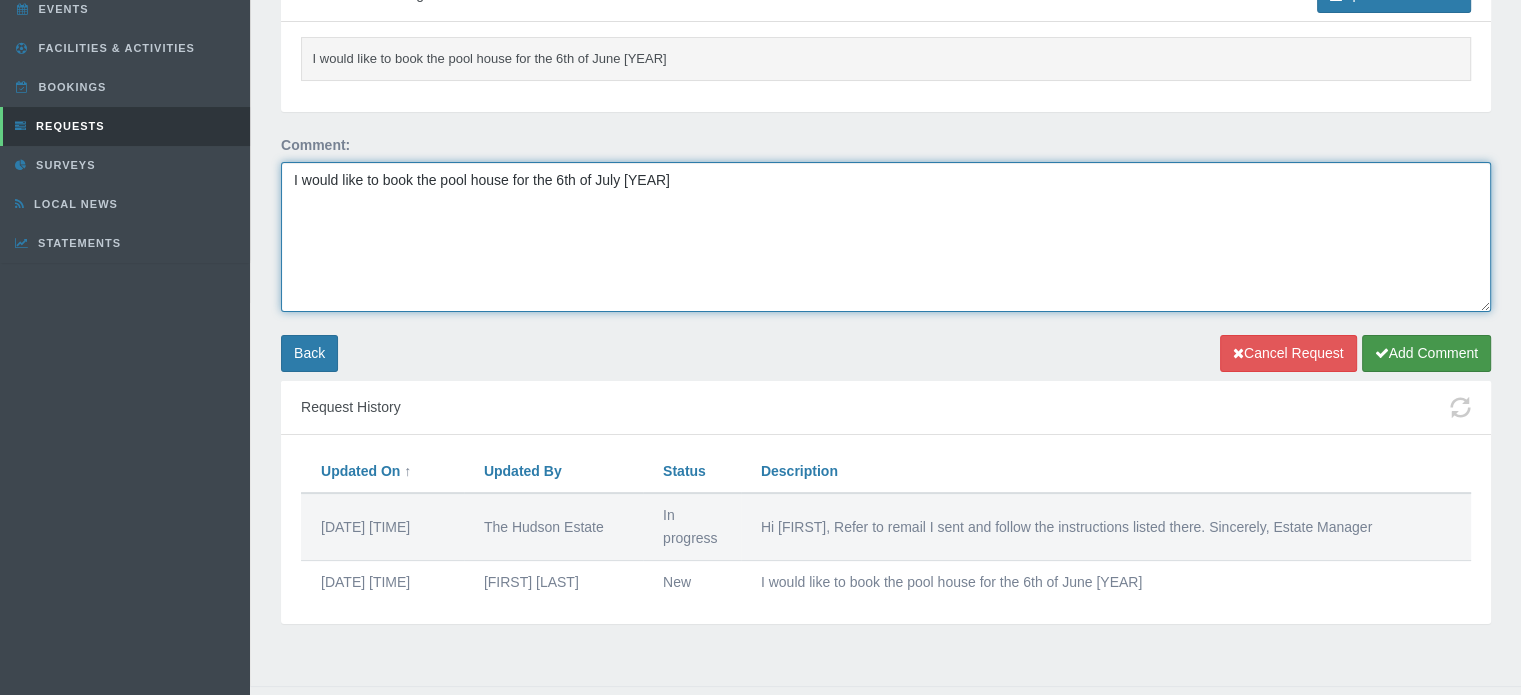 type on "I would like to book the pool house for the 6th of July [YEAR]" 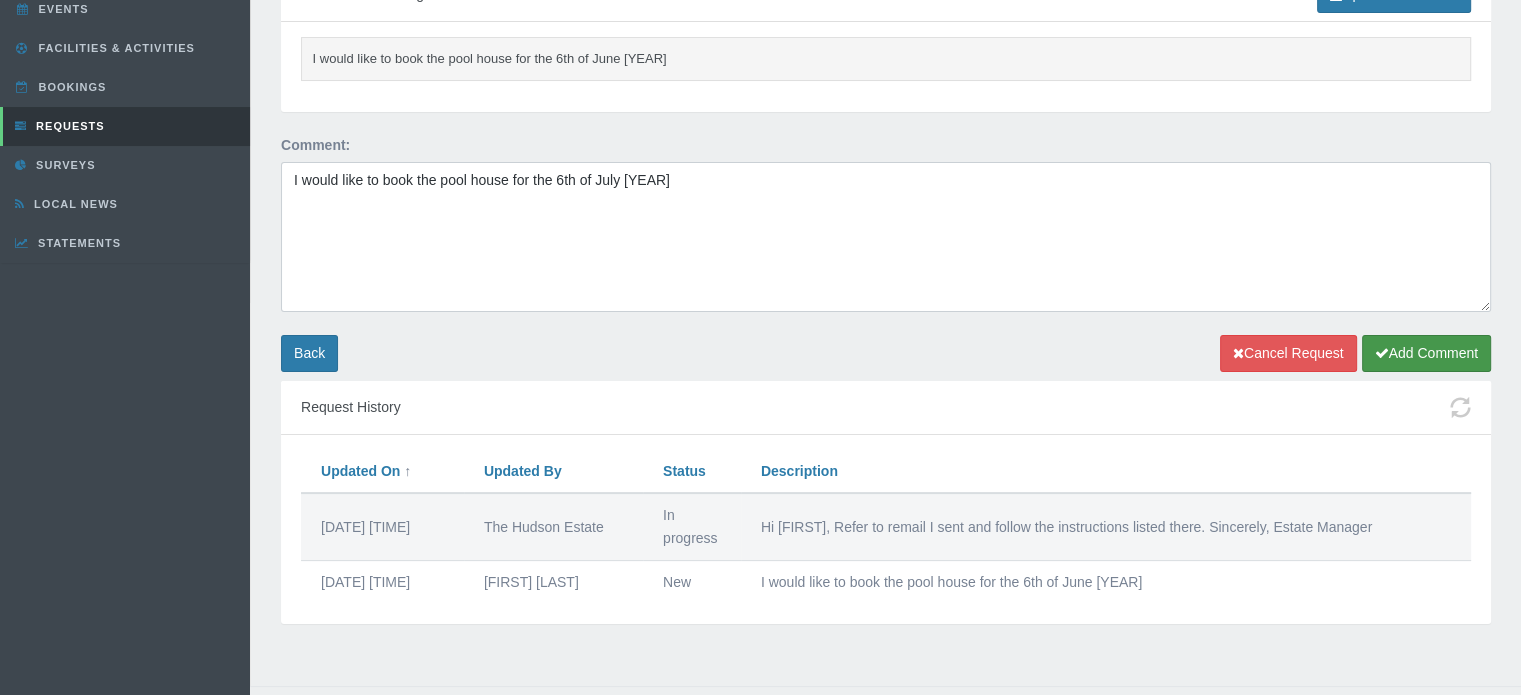 click on "Add Comment" at bounding box center (1426, 353) 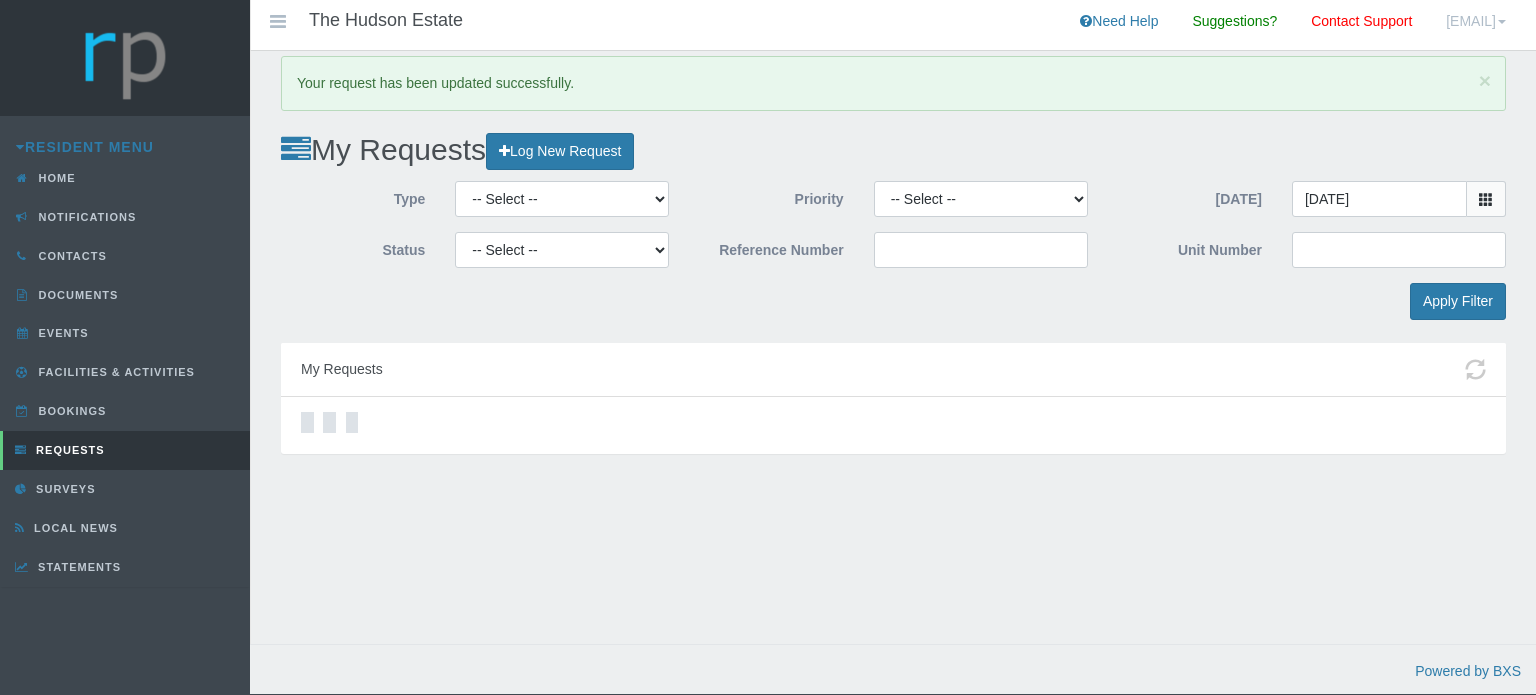 scroll, scrollTop: 0, scrollLeft: 0, axis: both 